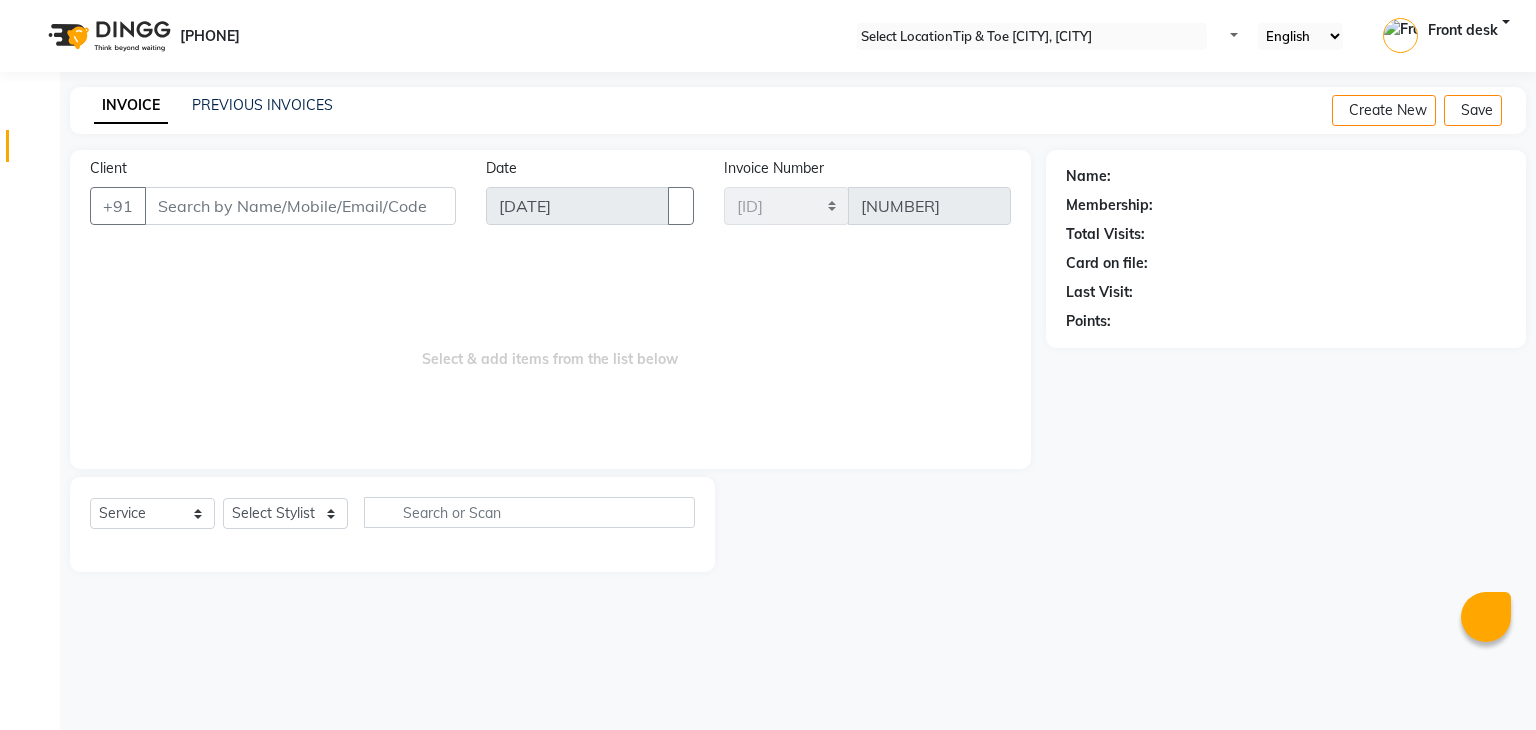 scroll, scrollTop: 0, scrollLeft: 0, axis: both 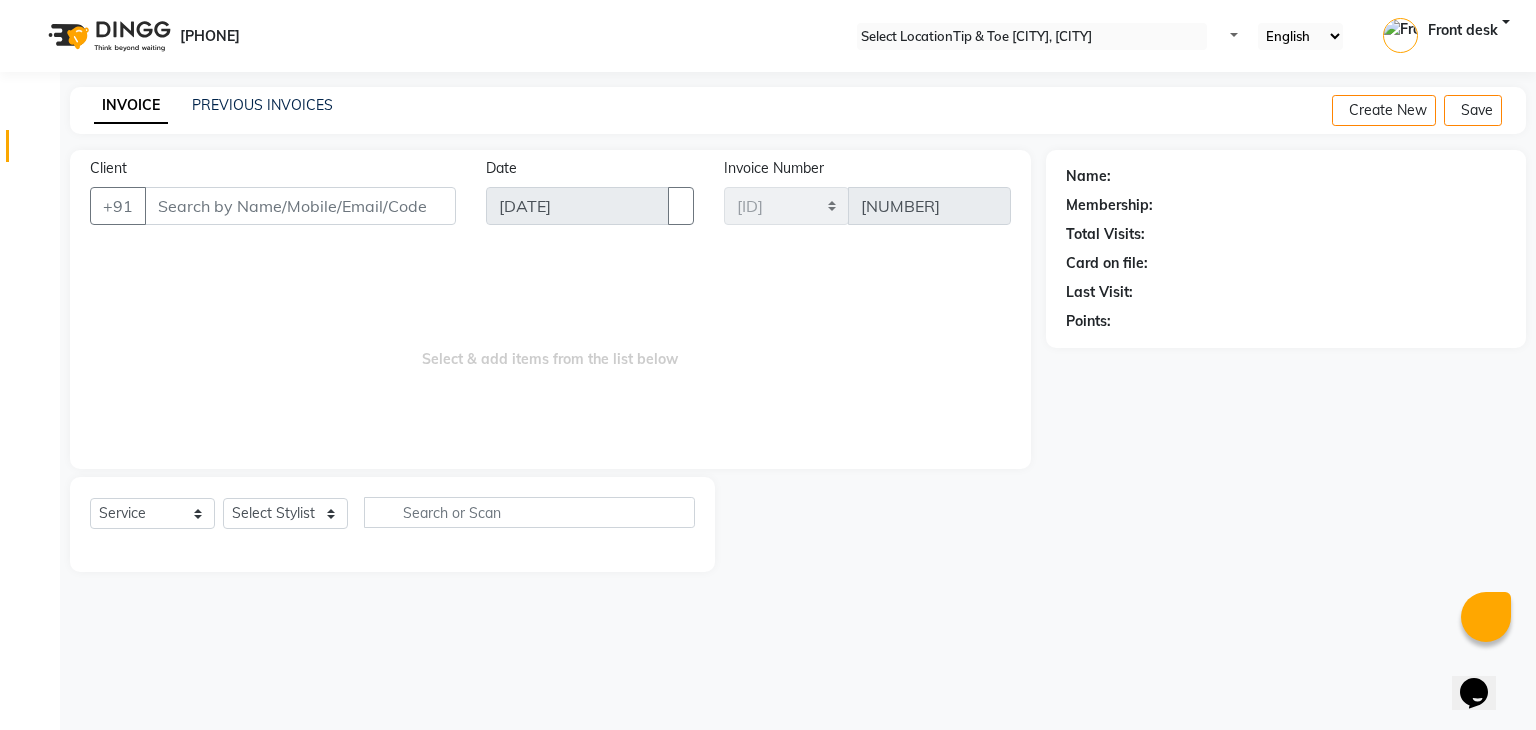 click on "Client" at bounding box center (300, 206) 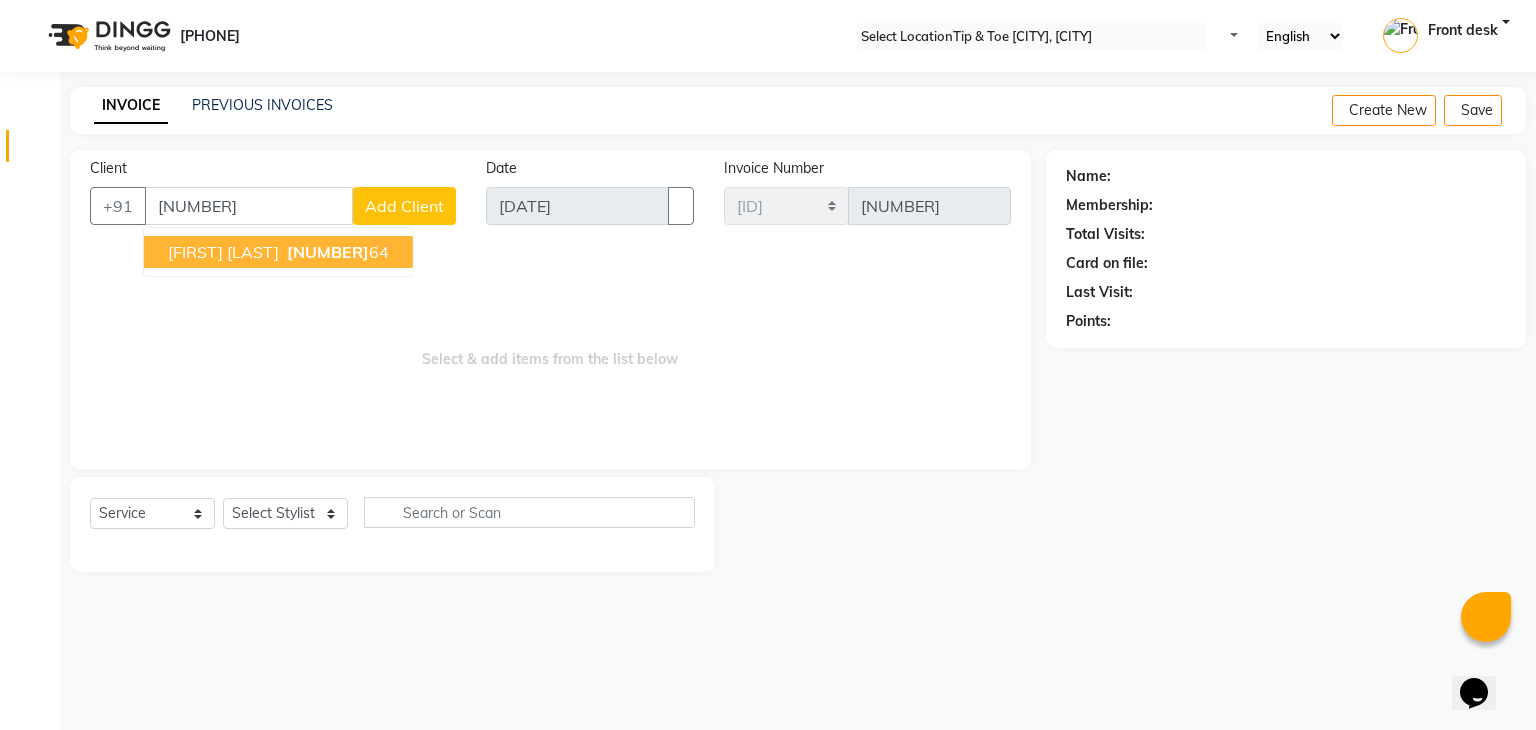 click on "[FIRST] [LAST] [NUMBER]" at bounding box center [278, 252] 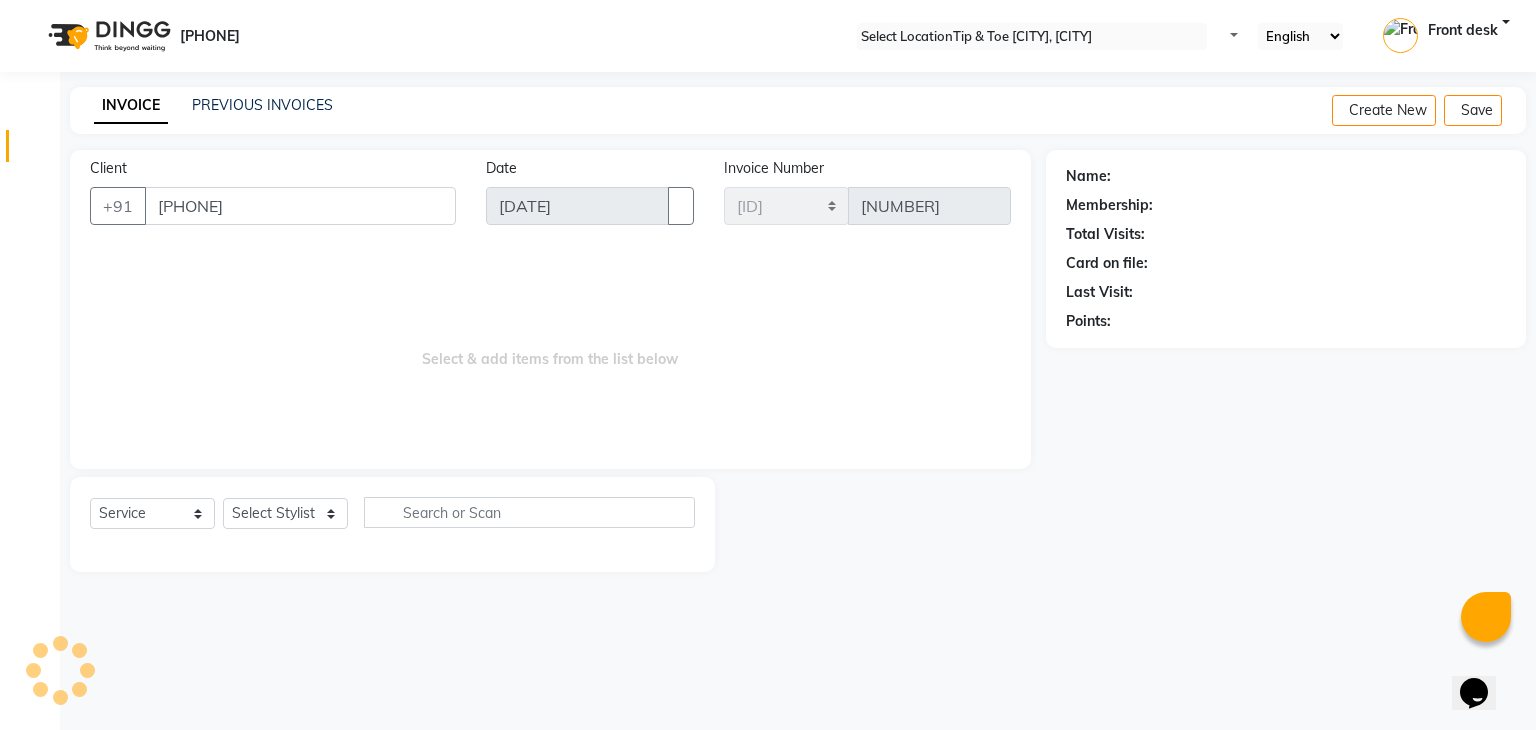 type on "[PHONE]" 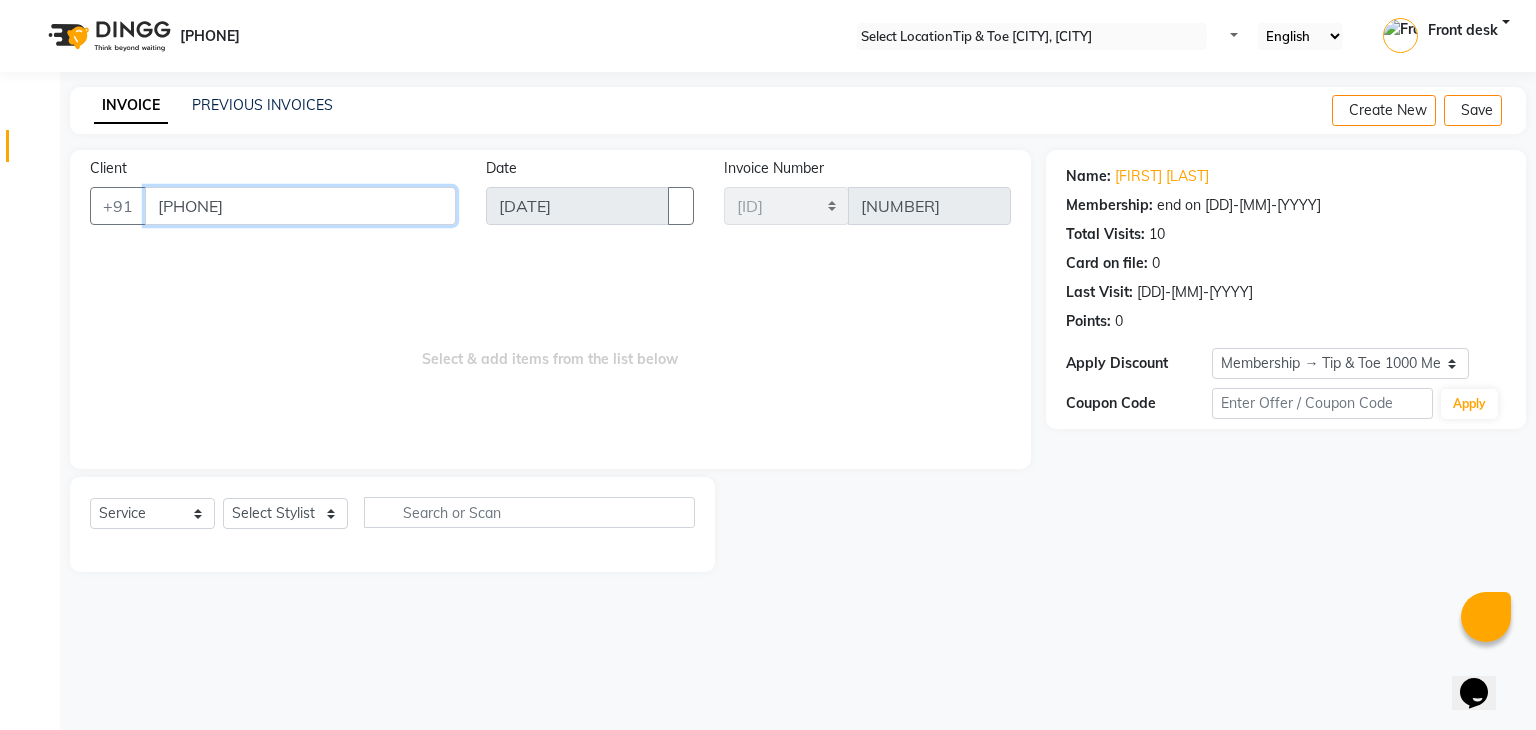 click on "[PHONE]" at bounding box center (300, 206) 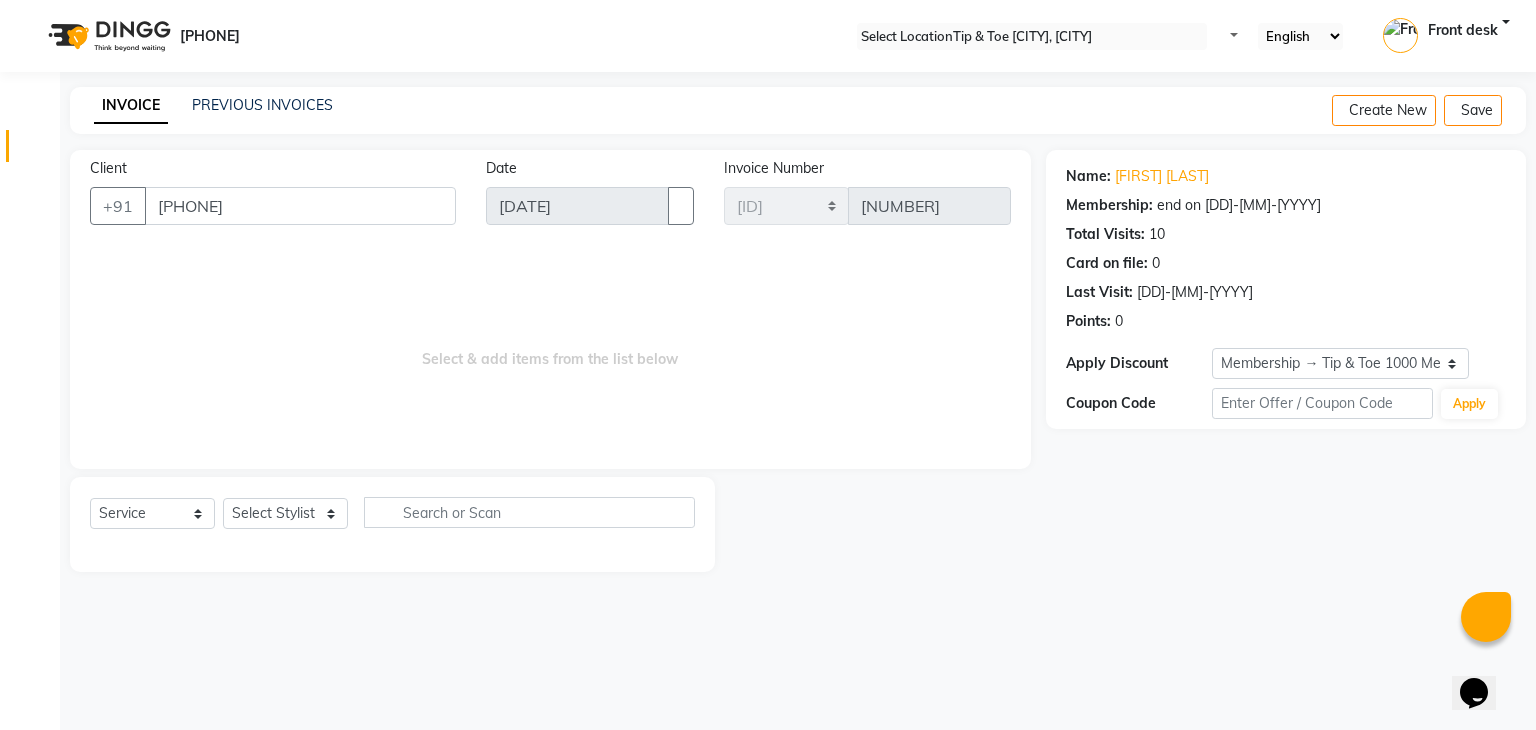 click on "Last Visit:   [DATE]" at bounding box center [1286, 292] 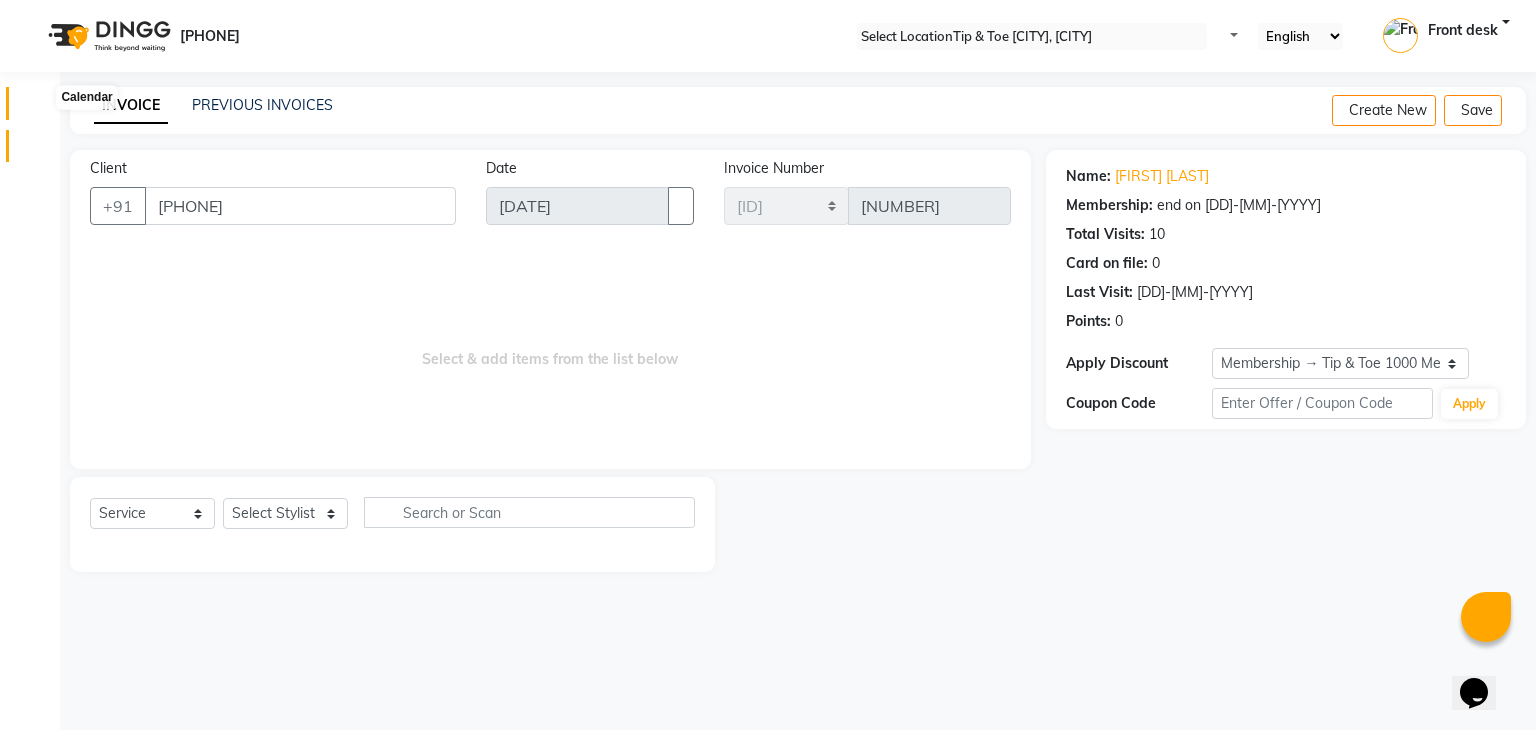 click at bounding box center [37, 108] 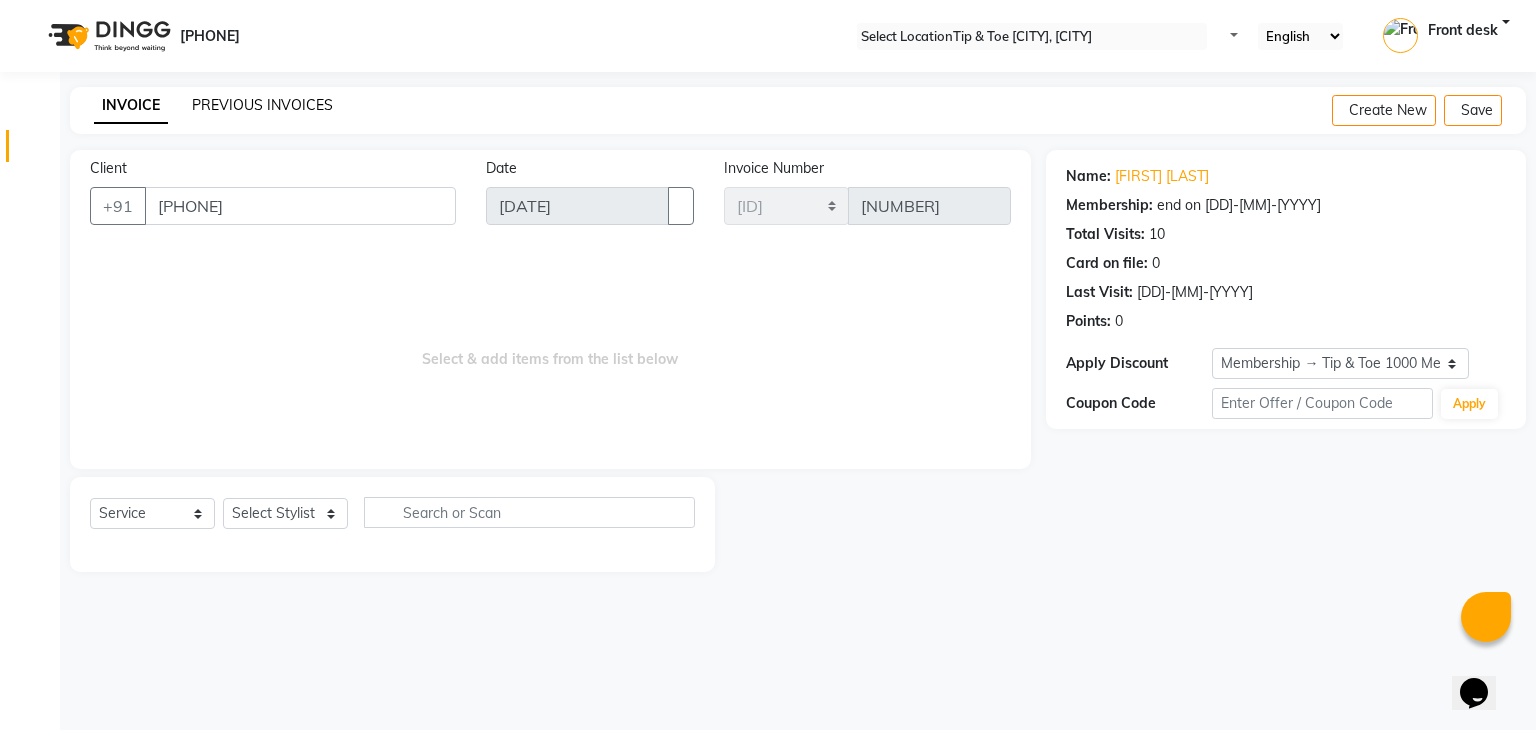 click on "PREVIOUS INVOICES" at bounding box center (262, 105) 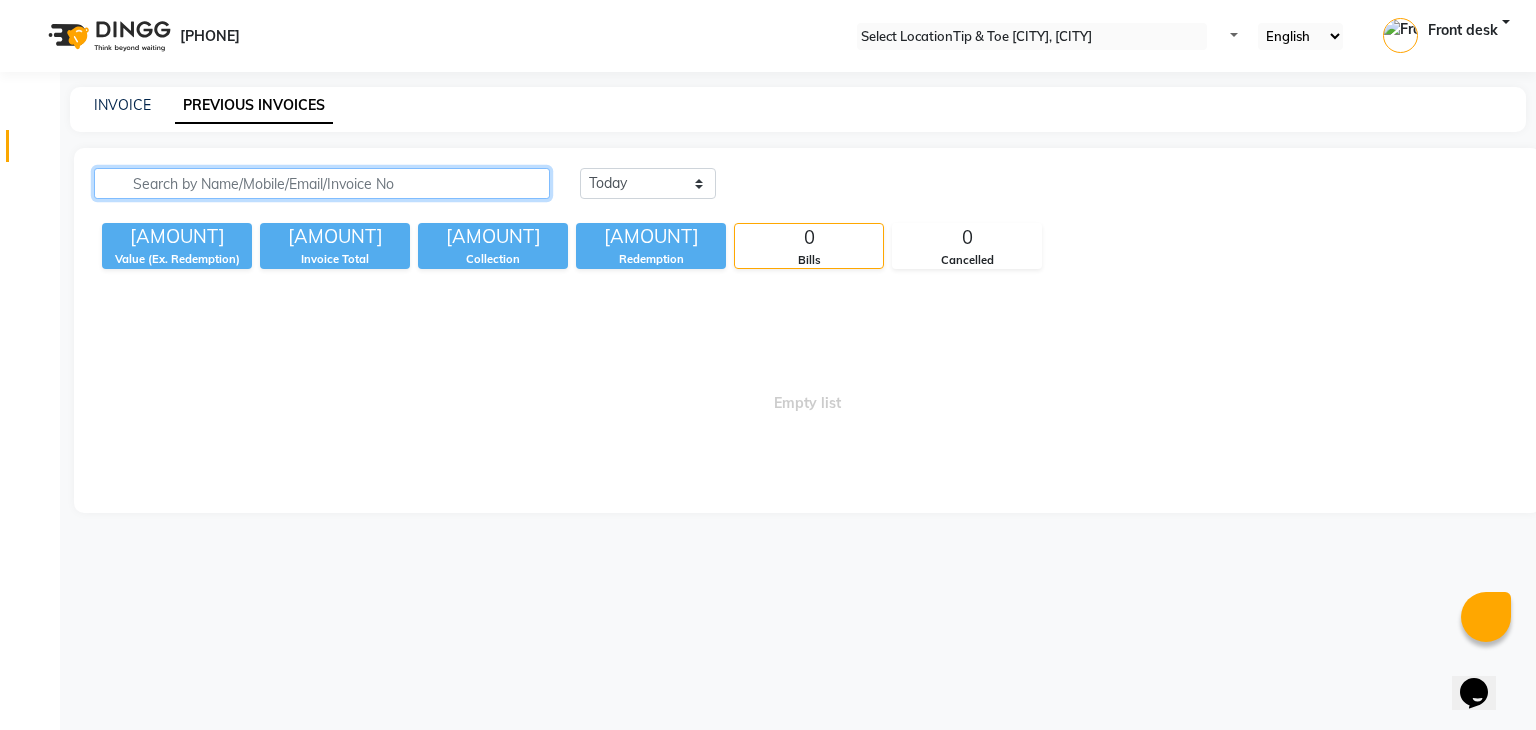click at bounding box center [322, 183] 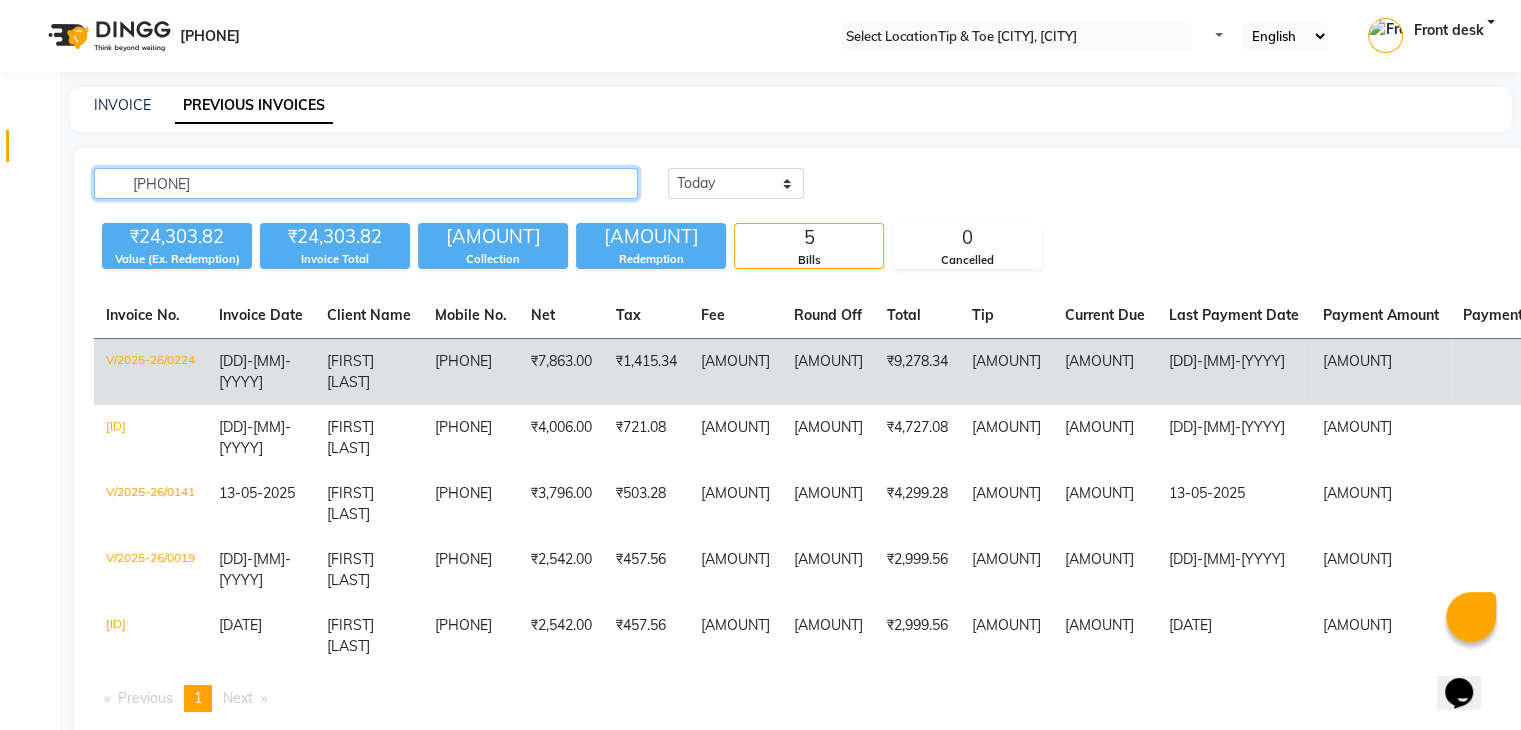 type on "[PHONE]" 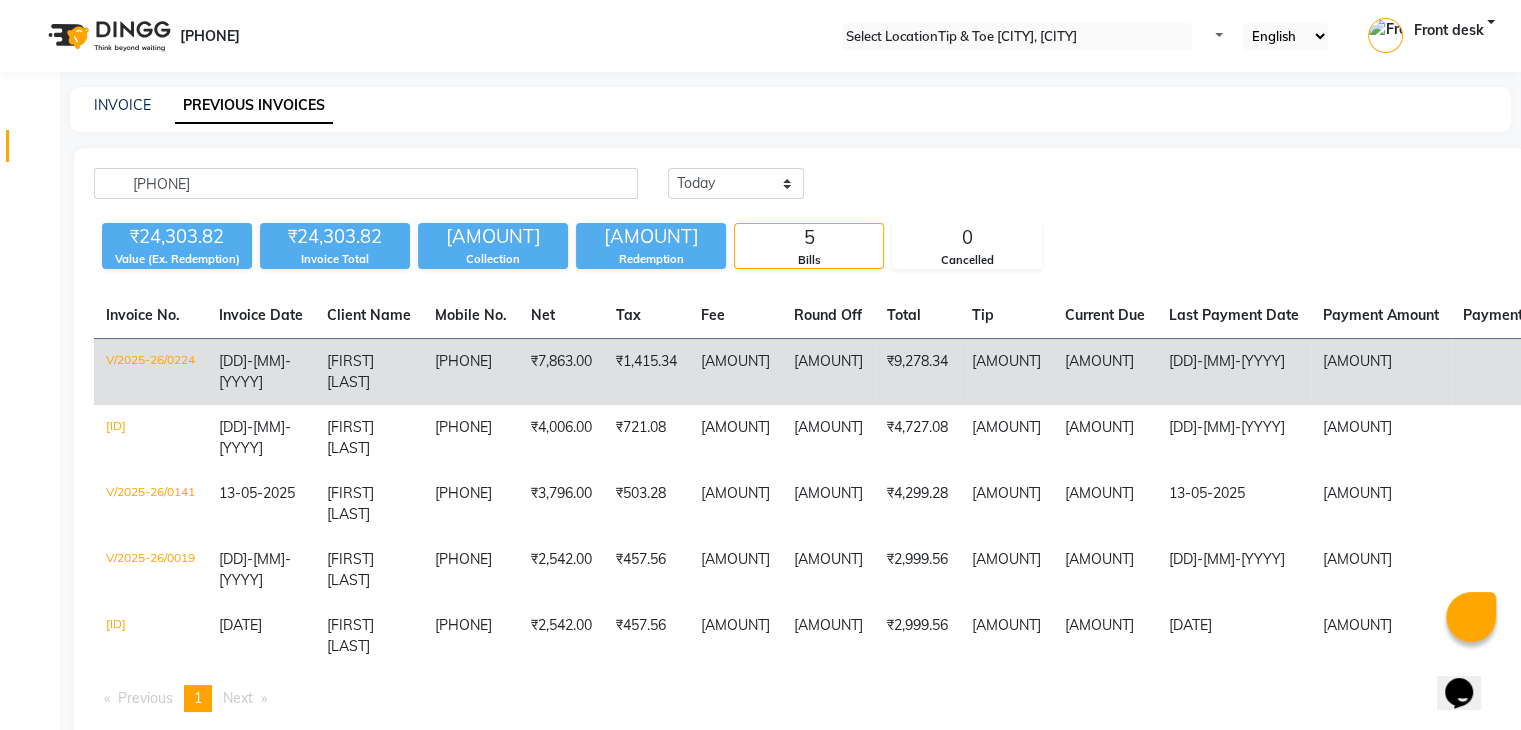 click on "₹7,863.00" at bounding box center [561, 372] 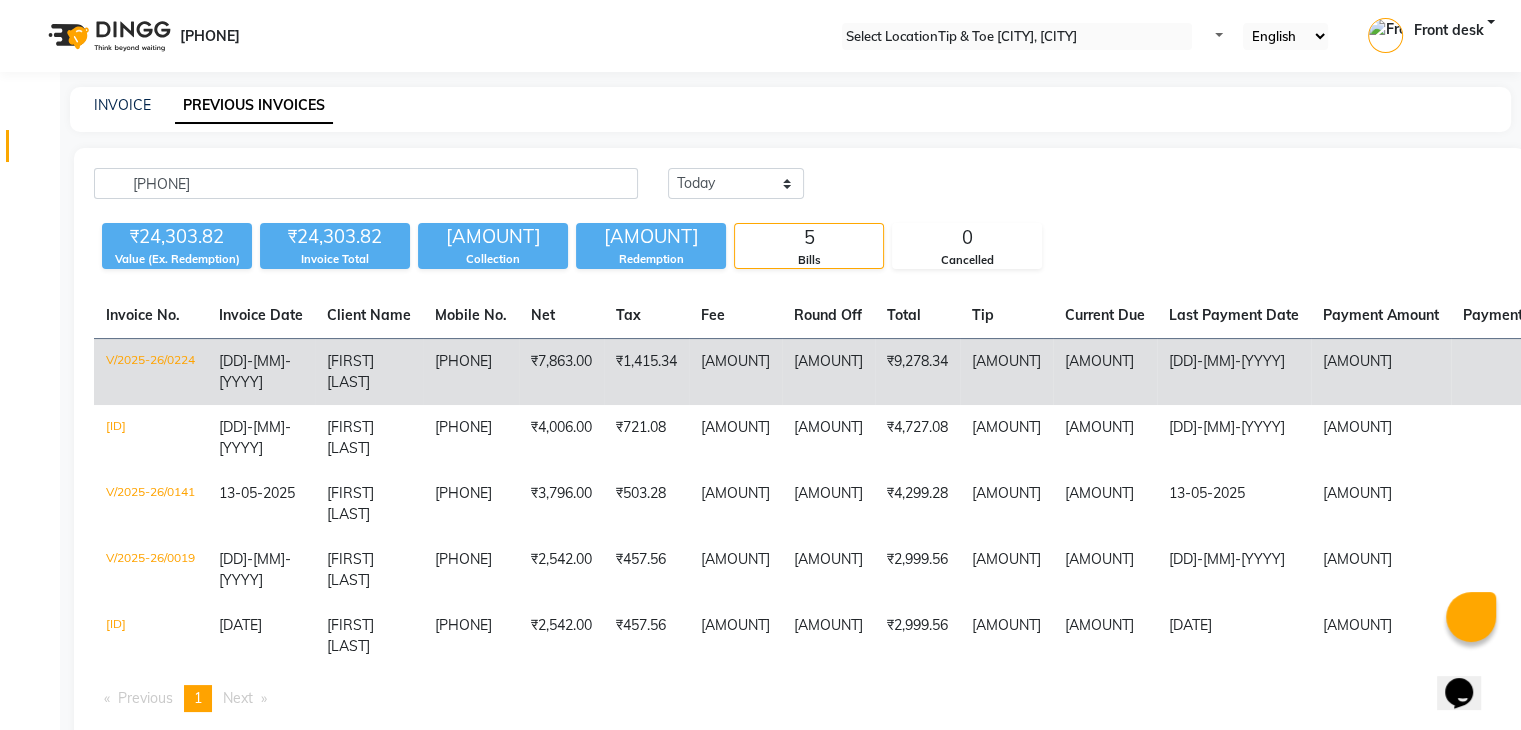 click on "[LAST]" at bounding box center (348, 382) 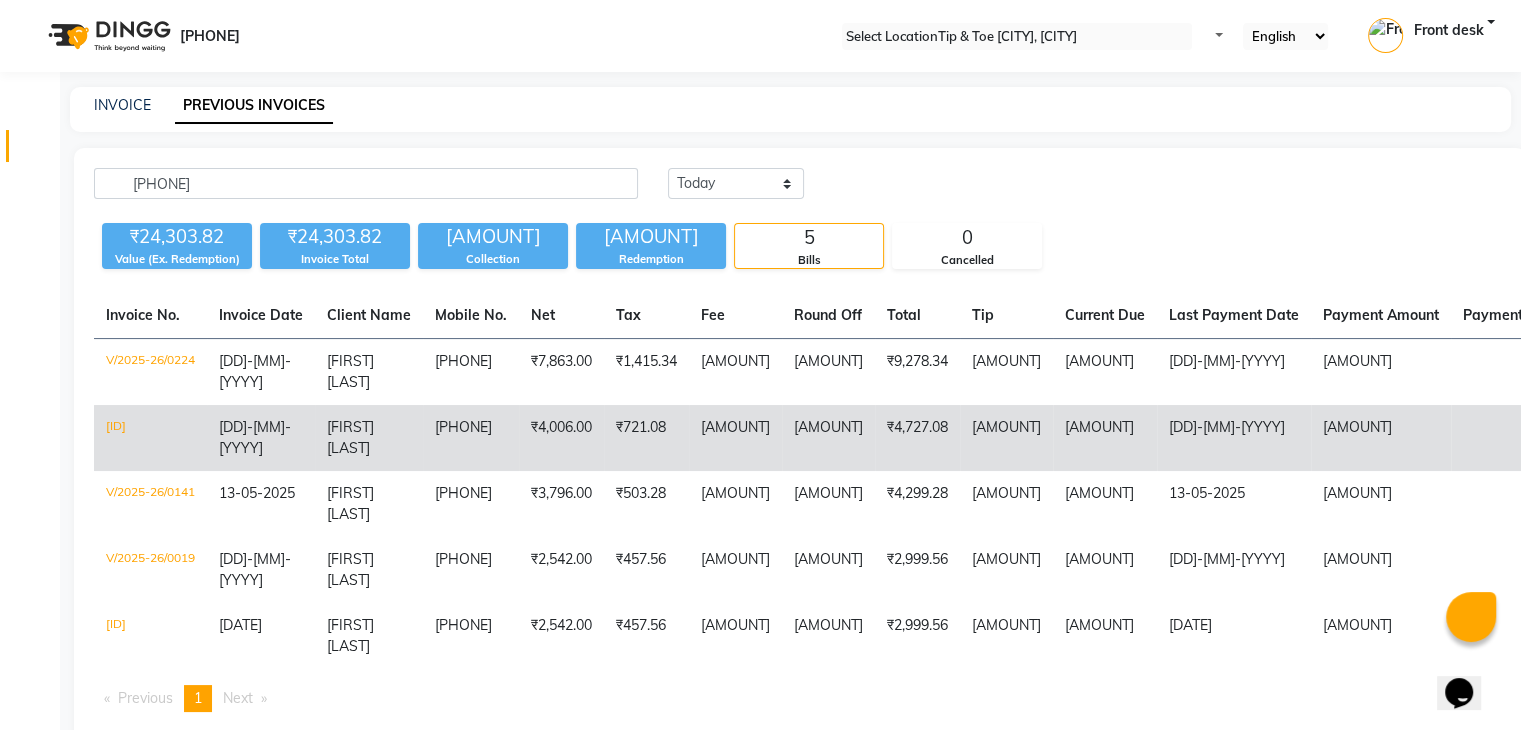 click on "[PHONE]" at bounding box center [471, 372] 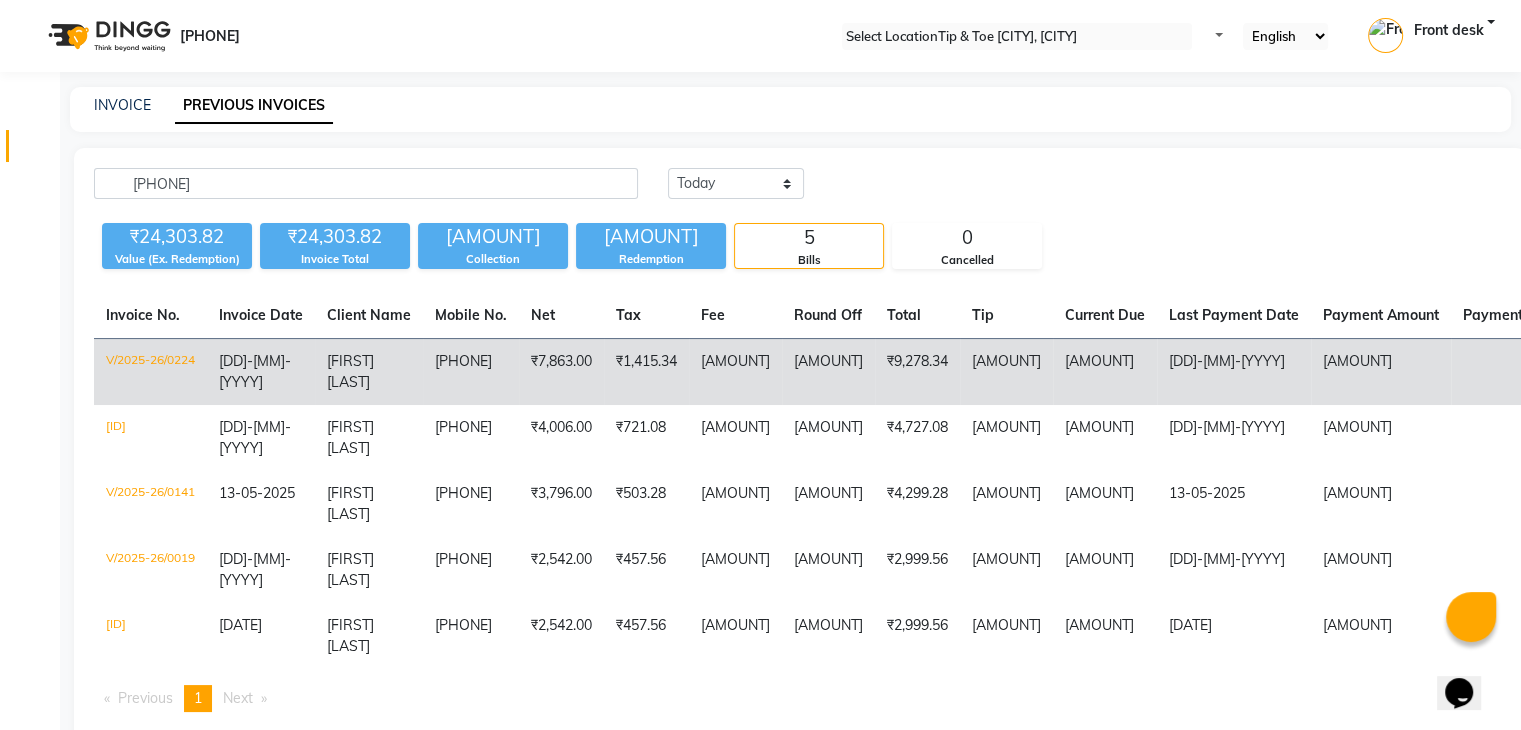 click on "[LAST]" at bounding box center (348, 382) 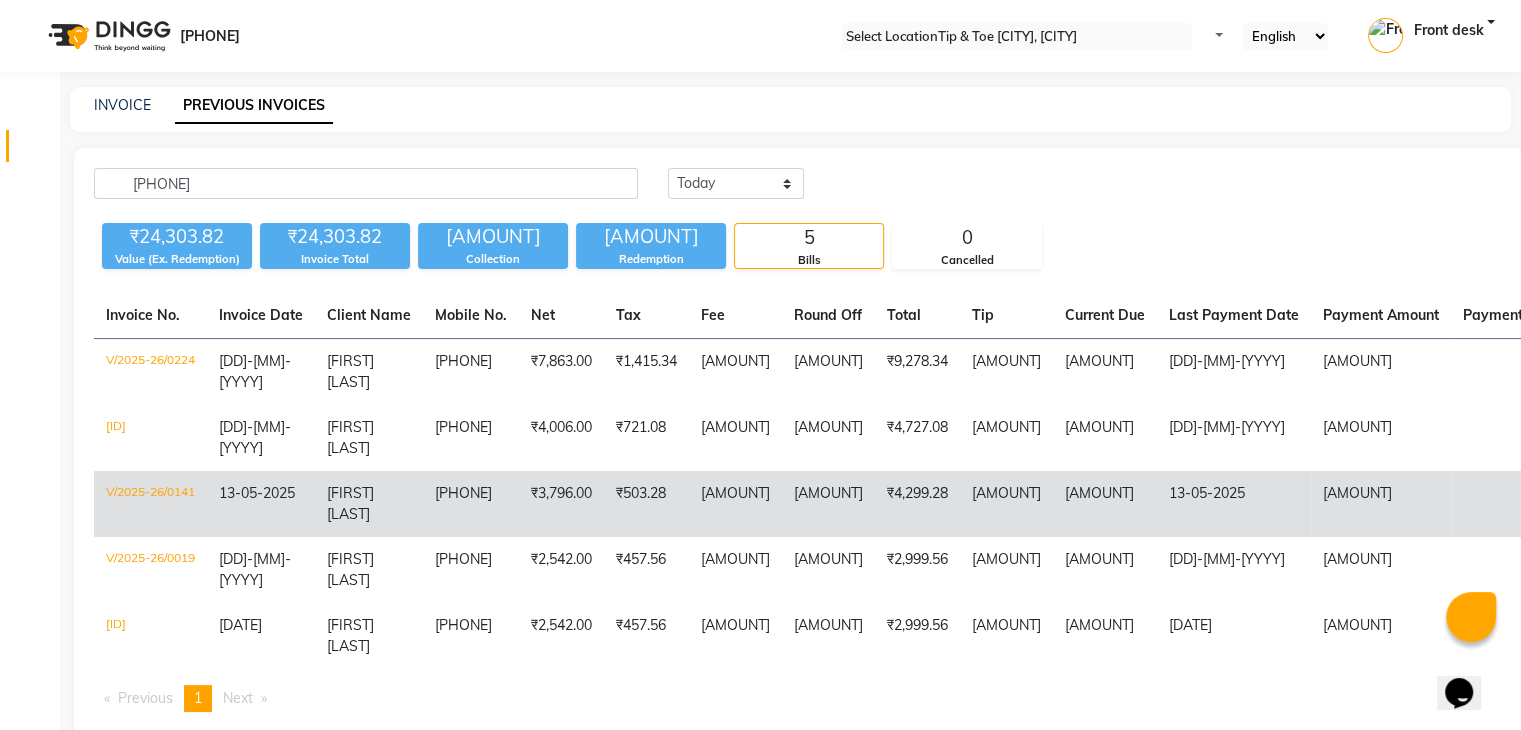 click on "₹3,796.00" at bounding box center [561, 372] 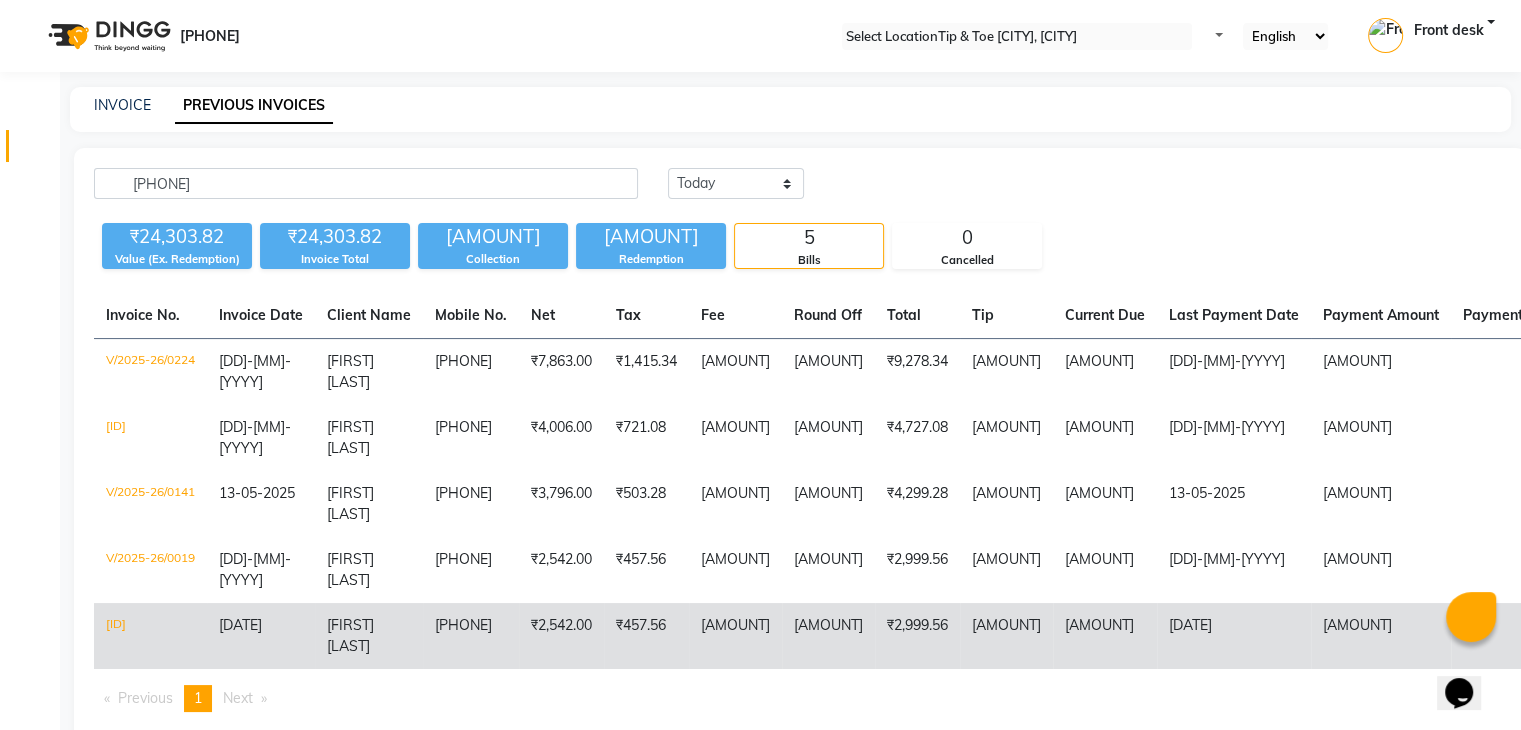 click on "[PHONE]" at bounding box center [471, 372] 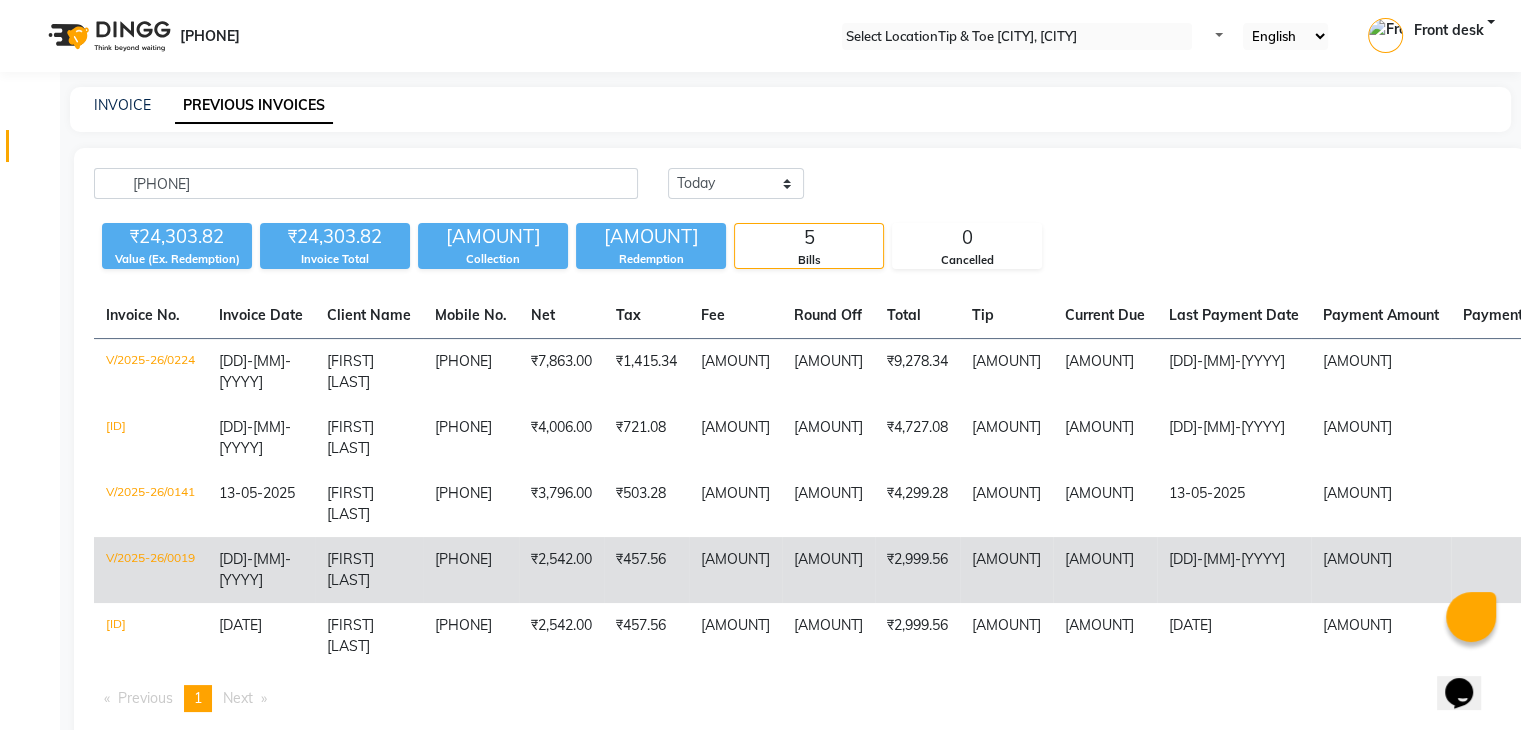 click on "[FIRST] [LAST]" at bounding box center [369, 372] 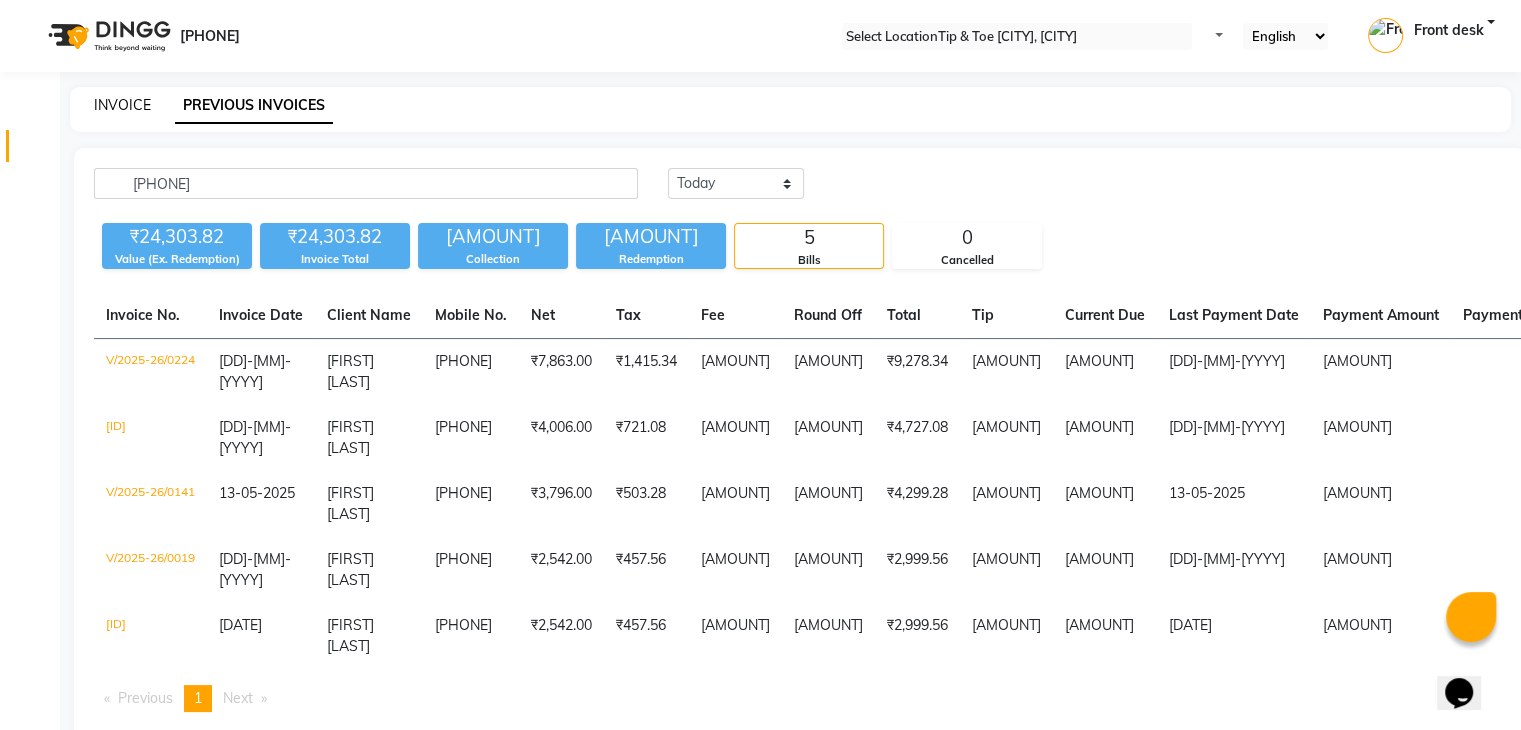 click on "INVOICE" at bounding box center [122, 105] 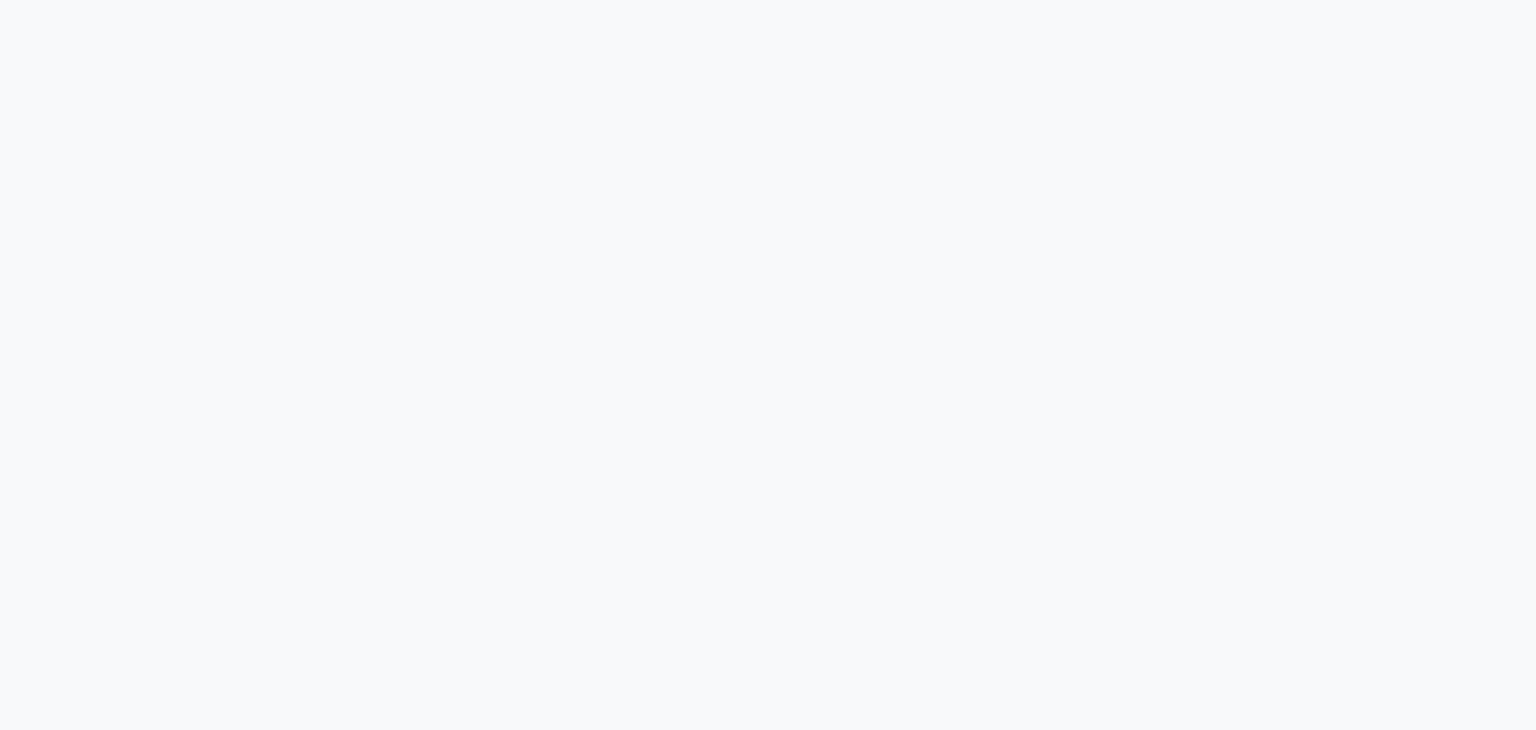 scroll, scrollTop: 0, scrollLeft: 0, axis: both 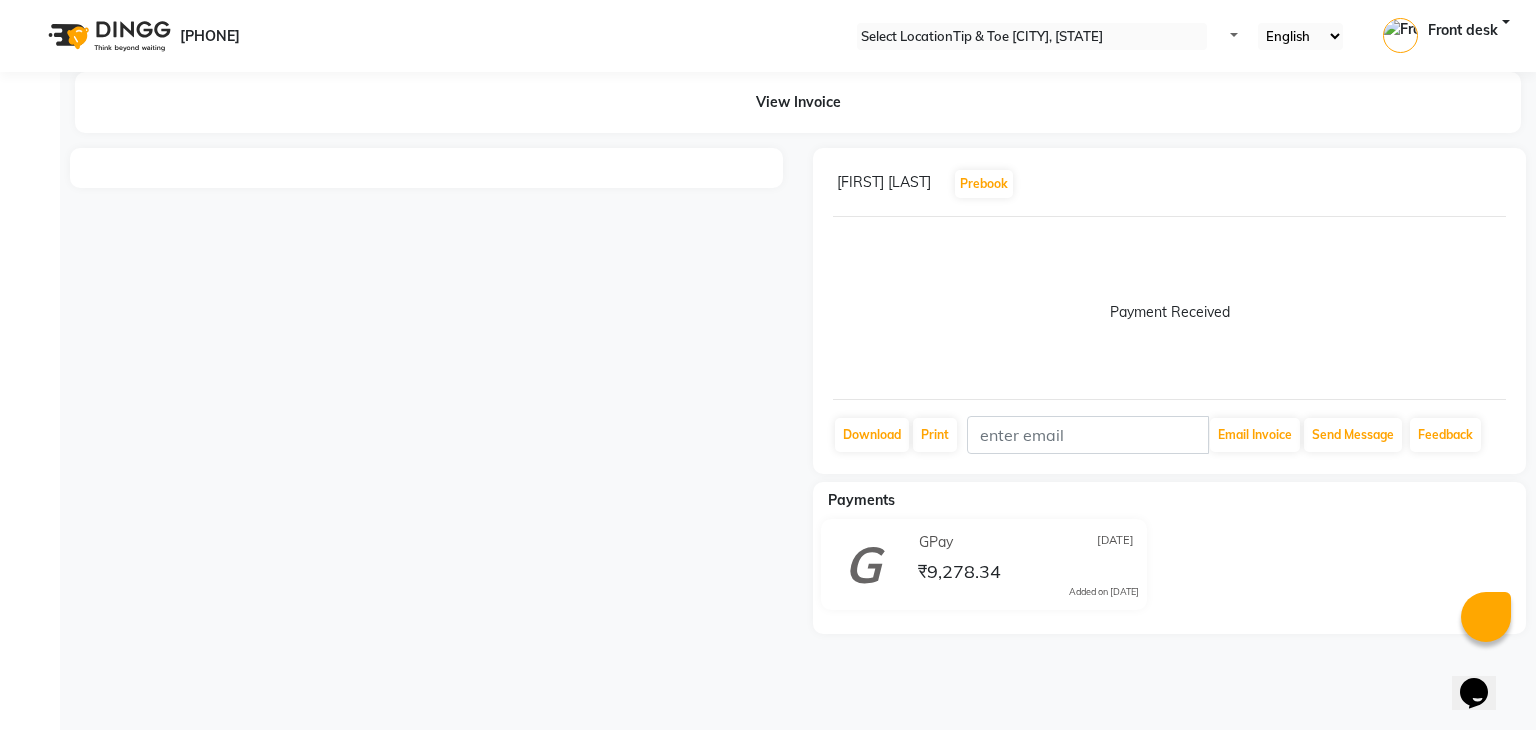 click at bounding box center [426, 391] 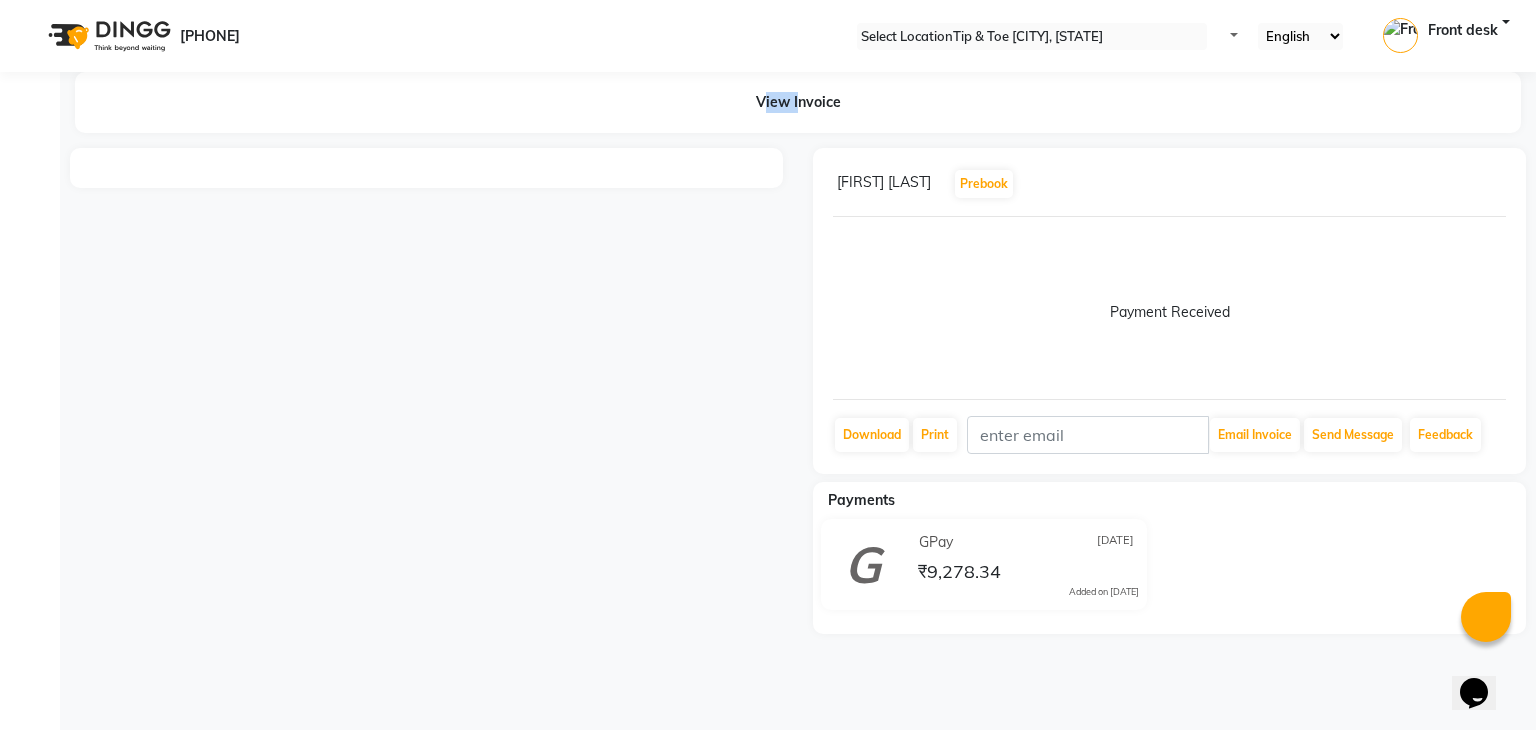 drag, startPoint x: 746, startPoint y: 103, endPoint x: 792, endPoint y: 93, distance: 47.07441 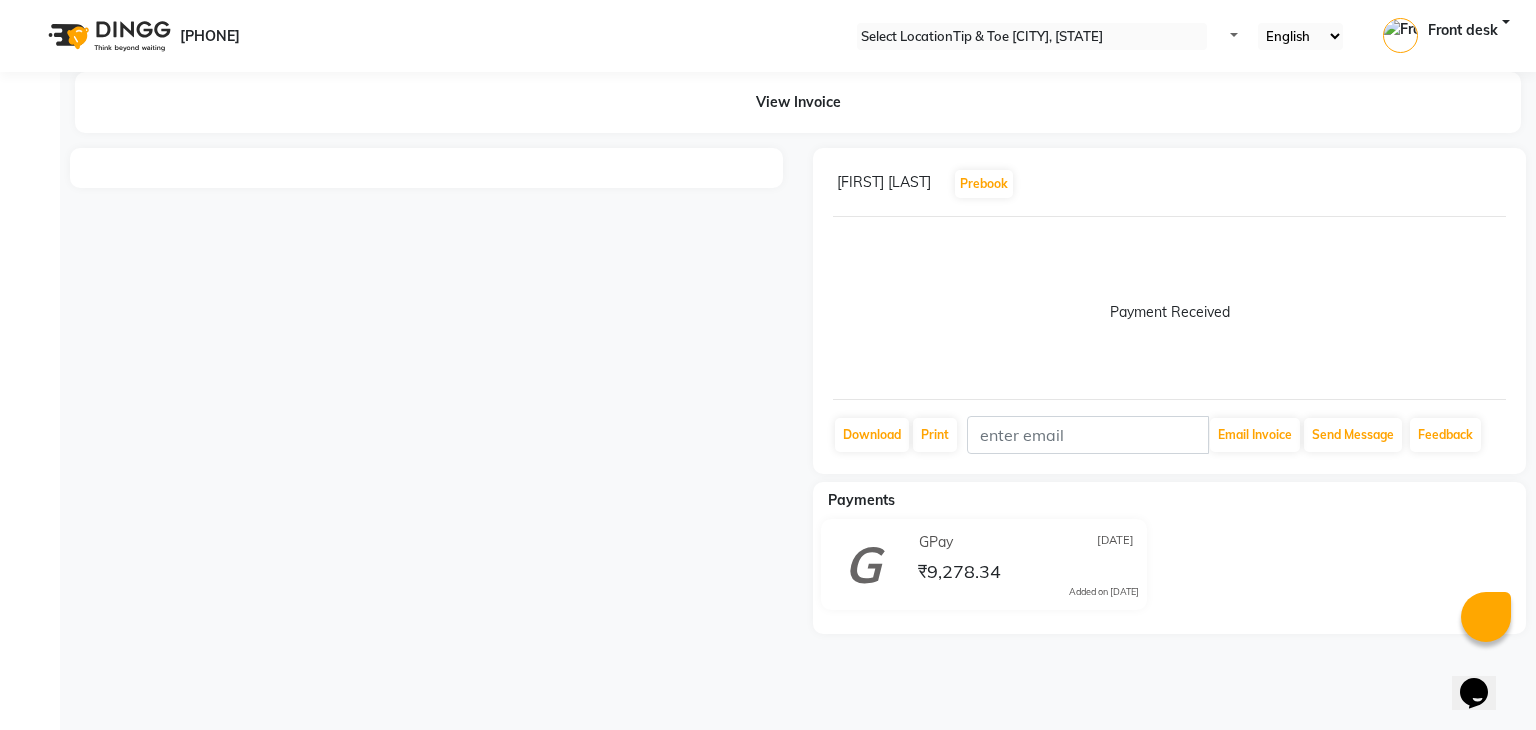 drag, startPoint x: 792, startPoint y: 93, endPoint x: 764, endPoint y: 111, distance: 33.286633 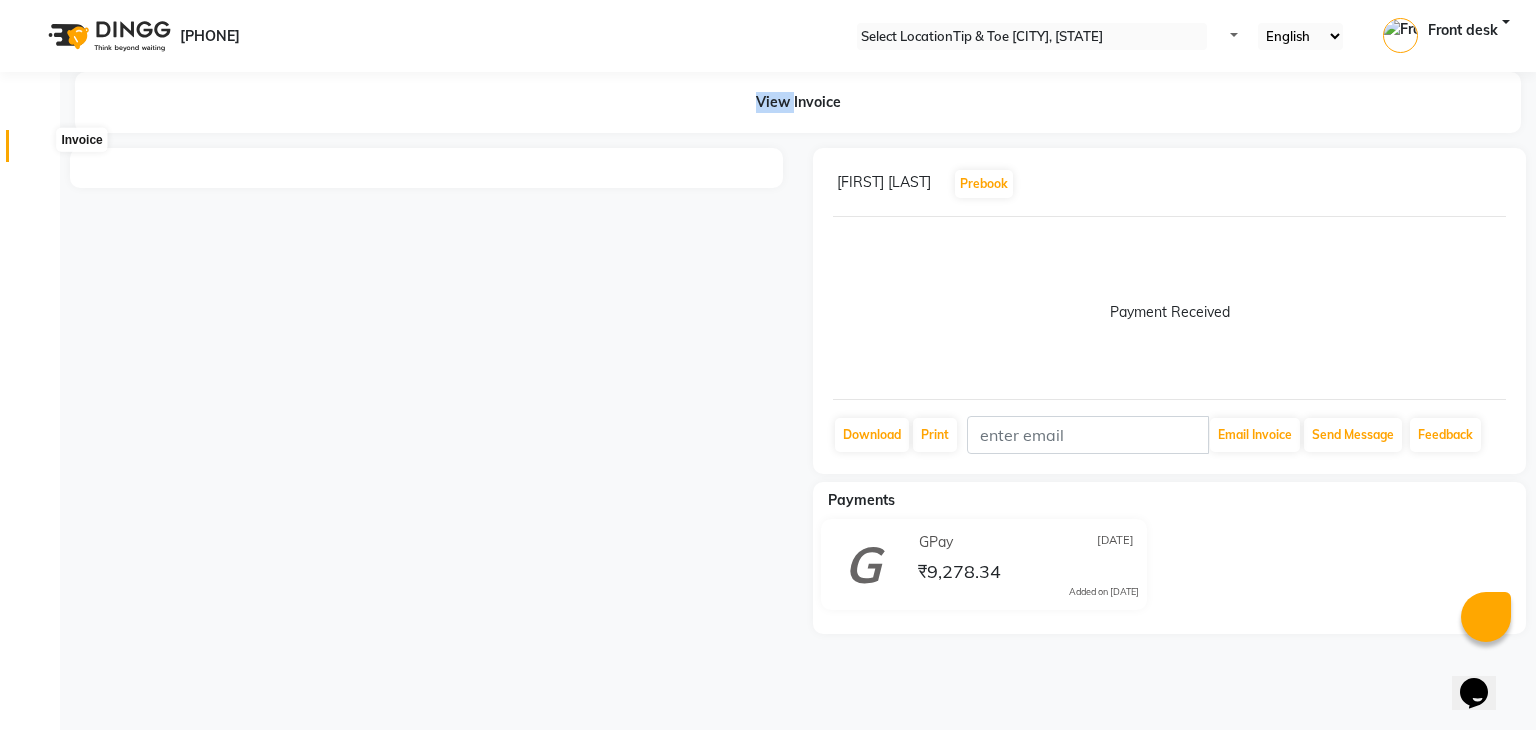 drag, startPoint x: 764, startPoint y: 111, endPoint x: 41, endPoint y: 149, distance: 723.9979 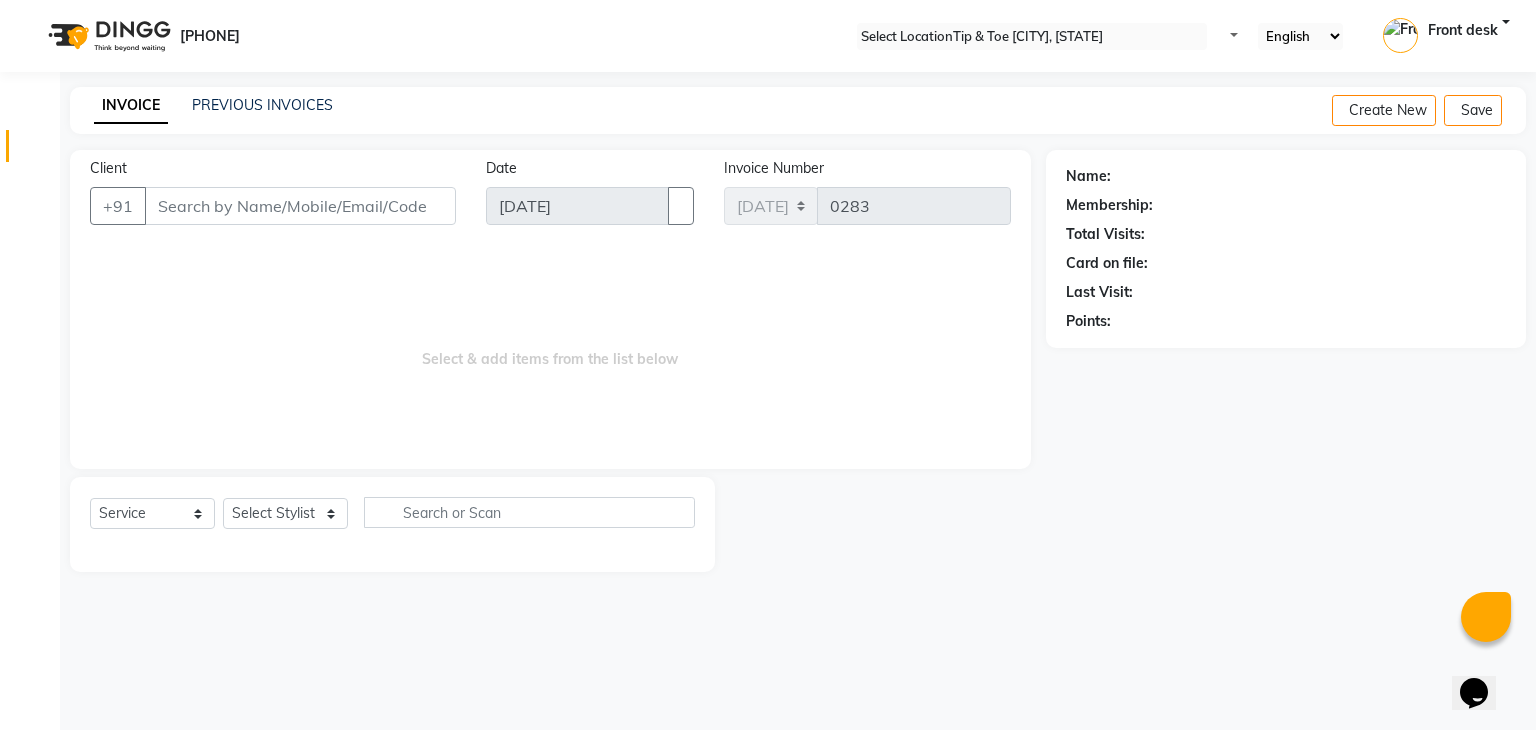 click on "INVOICE PREVIOUS INVOICES" at bounding box center (213, 106) 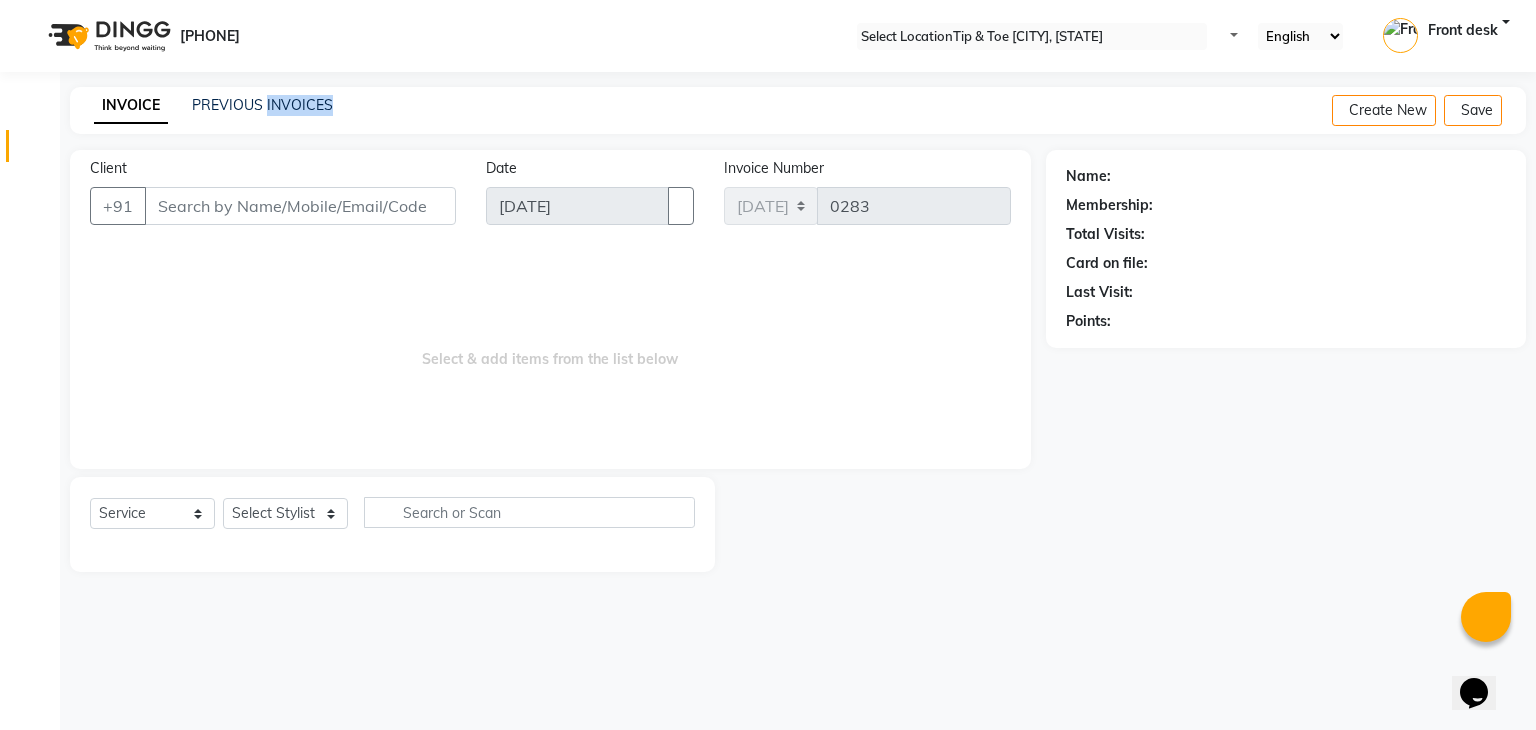click on "INVOICE PREVIOUS INVOICES" at bounding box center [213, 106] 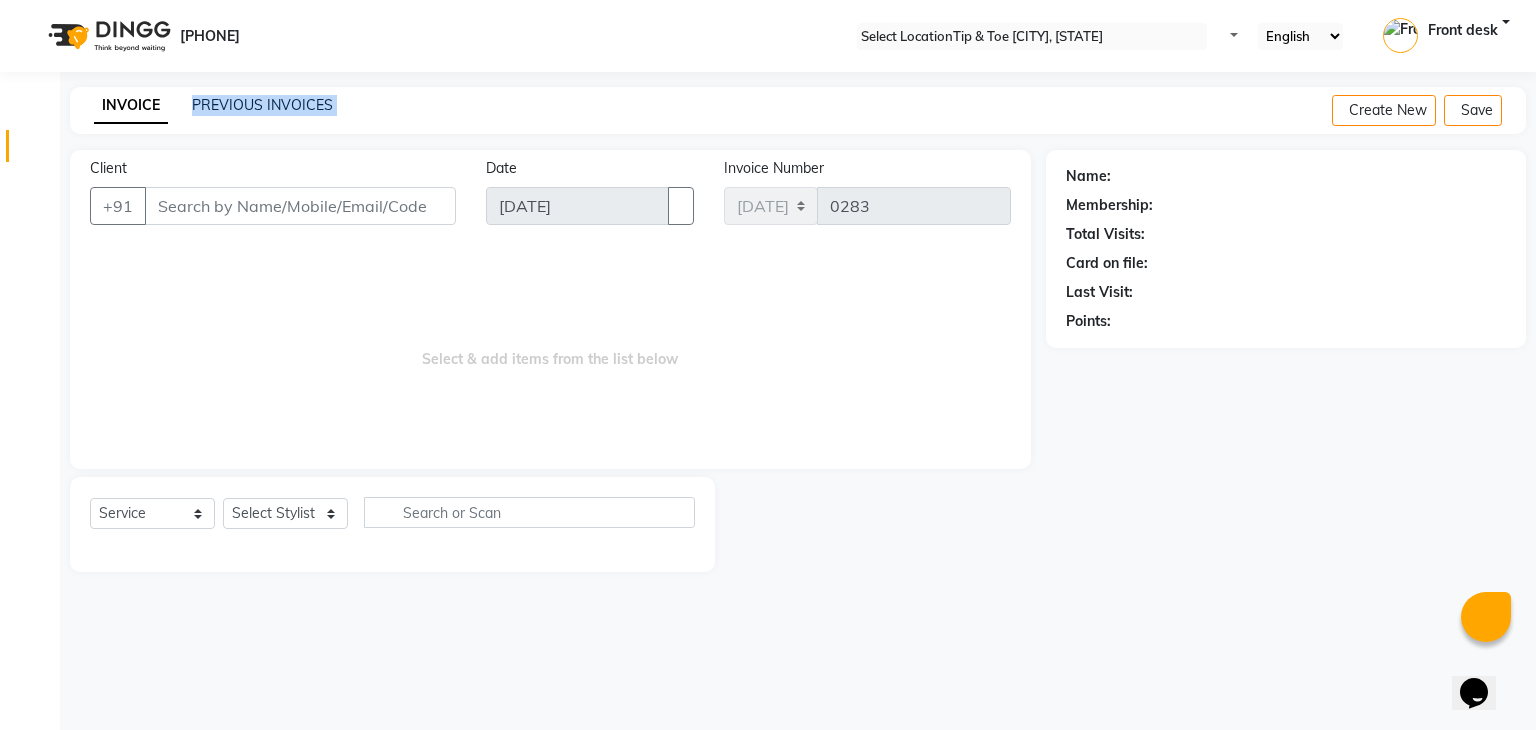 click on "INVOICE PREVIOUS INVOICES" at bounding box center [213, 106] 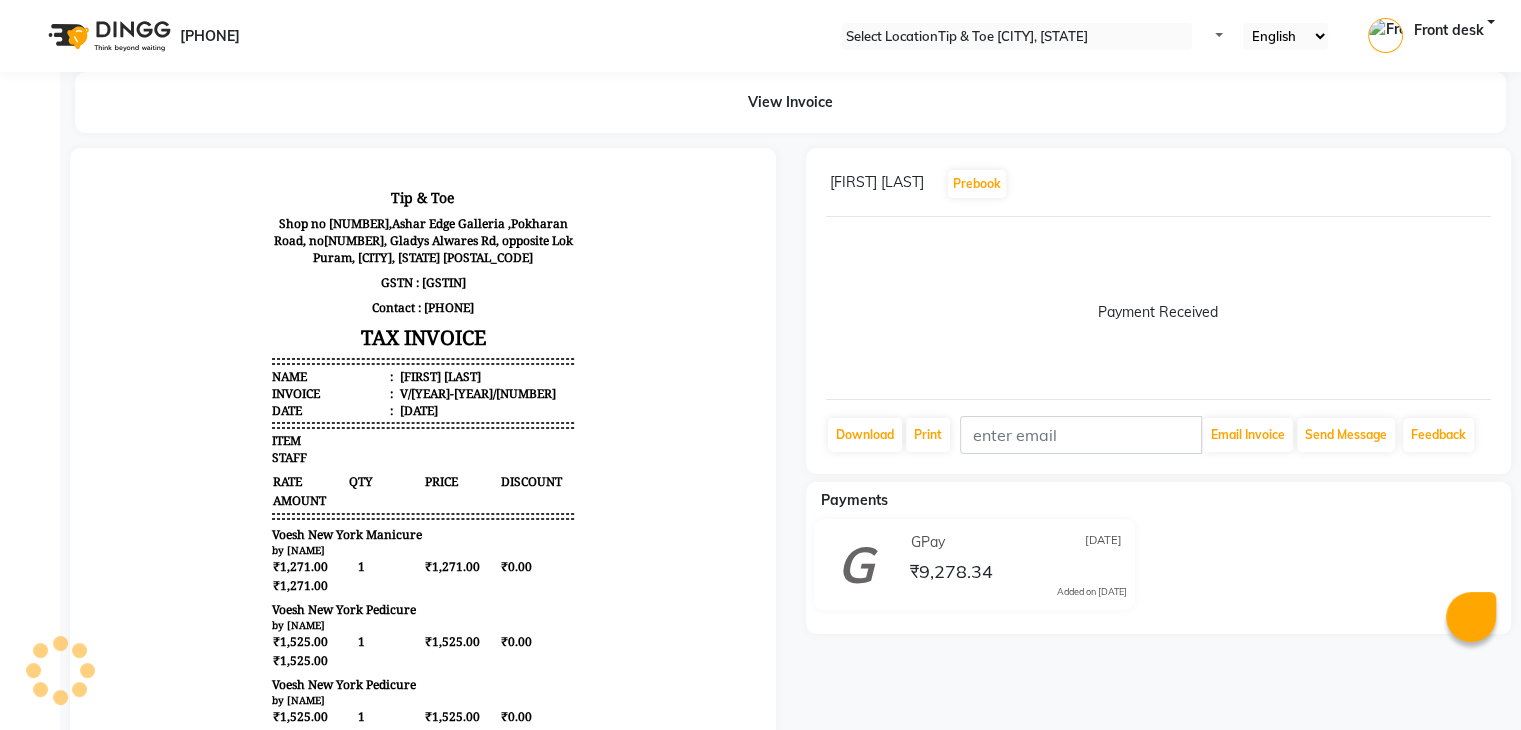 scroll, scrollTop: 0, scrollLeft: 0, axis: both 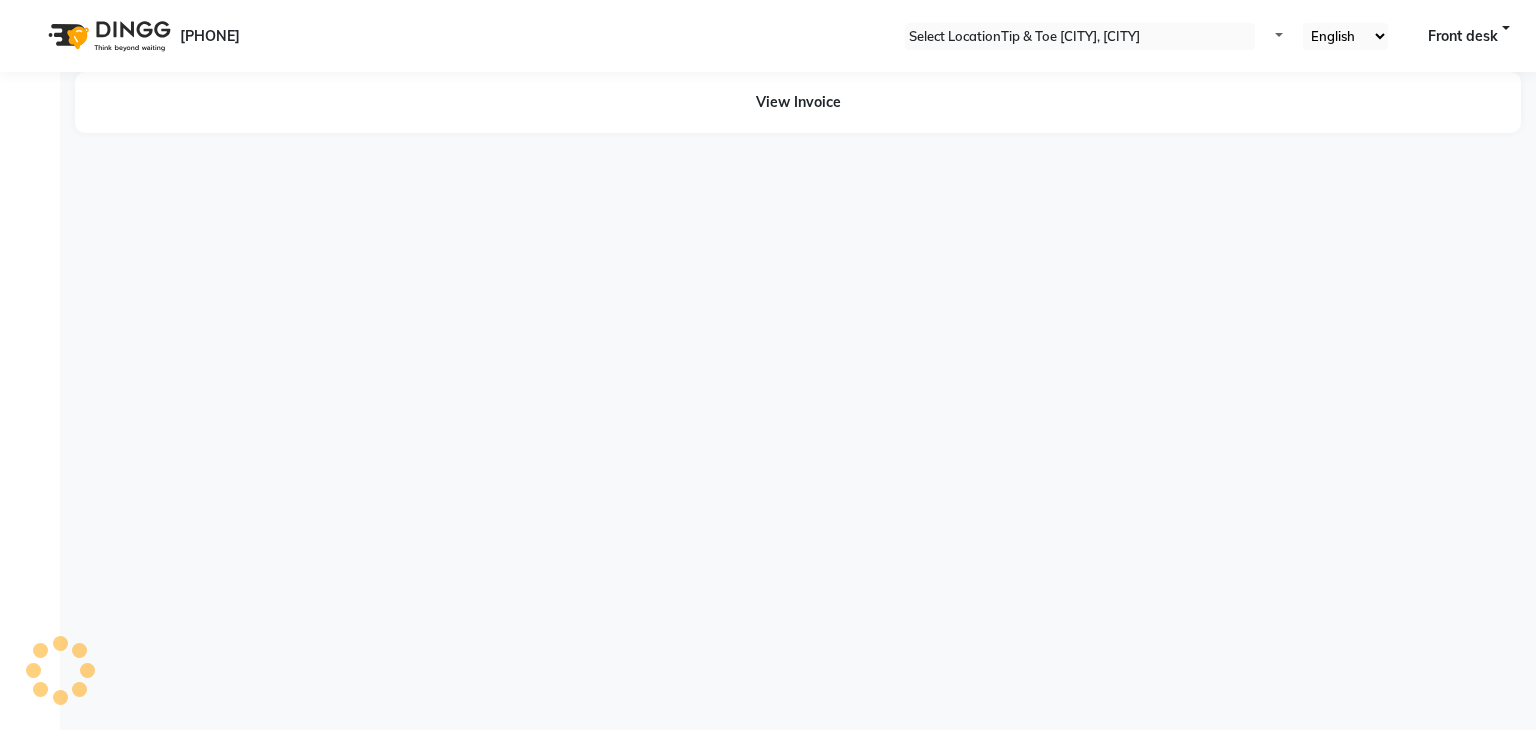 click on "08047224946 Select Location × Tip & Toe [CITY], [CITY] Default Panel My Panel English ENGLISH Español العربية मराठी हिंदी ગુજરાતી தமிழ் 中文 Notifications nothing to show Front desk Manage Profile Change Password Sign out  Version:3.14.0  ☀ Tip & Toe [CITY], [CITY]  Calendar  Invoice  Clients  Marketing  Members  Inventory  Staff  Reports  Settings Completed InProgress Upcoming Dropped Tentative Check-In Confirm Bookings Generate Report Segments Page Builder  View Invoice" at bounding box center (768, 365) 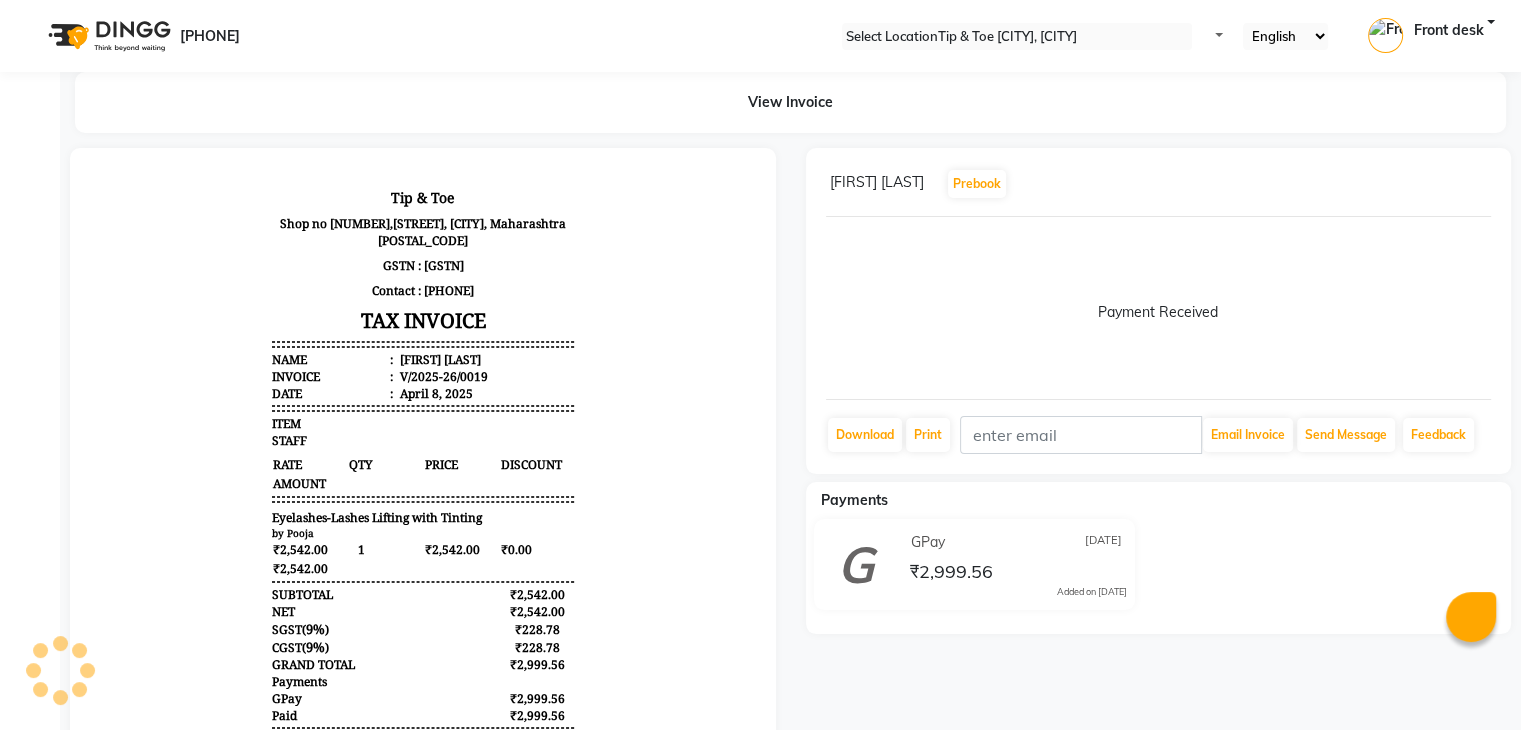 scroll, scrollTop: 0, scrollLeft: 0, axis: both 